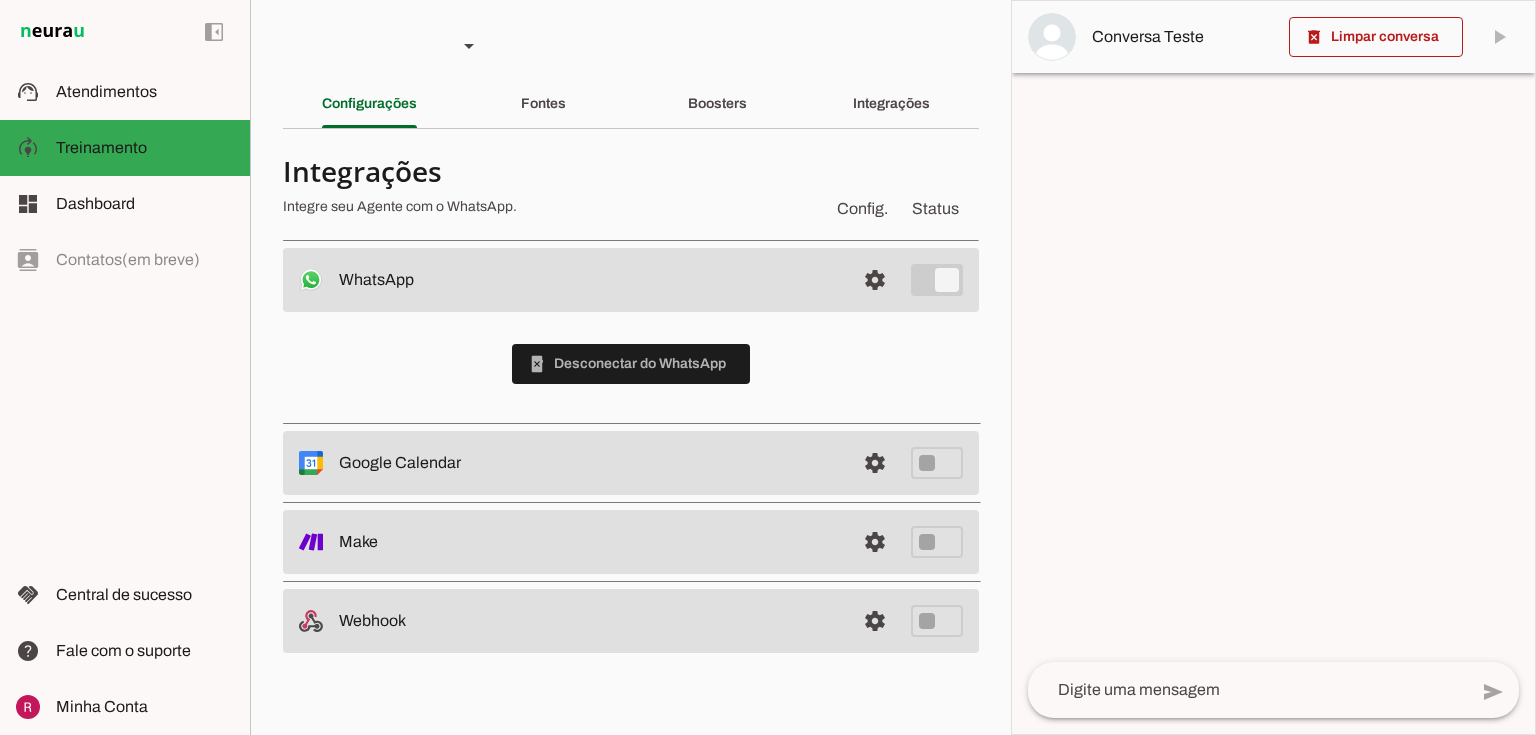 type 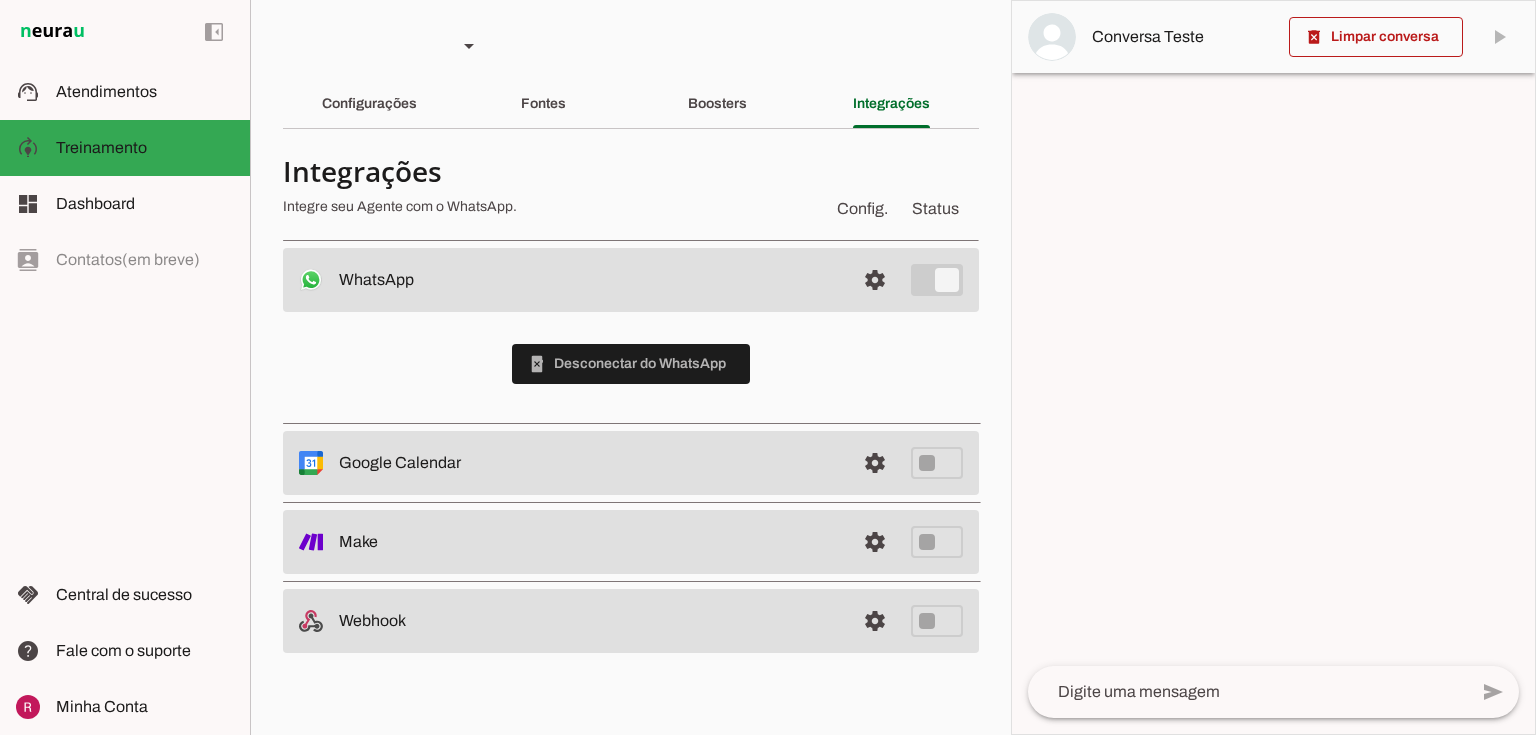 scroll, scrollTop: 0, scrollLeft: 0, axis: both 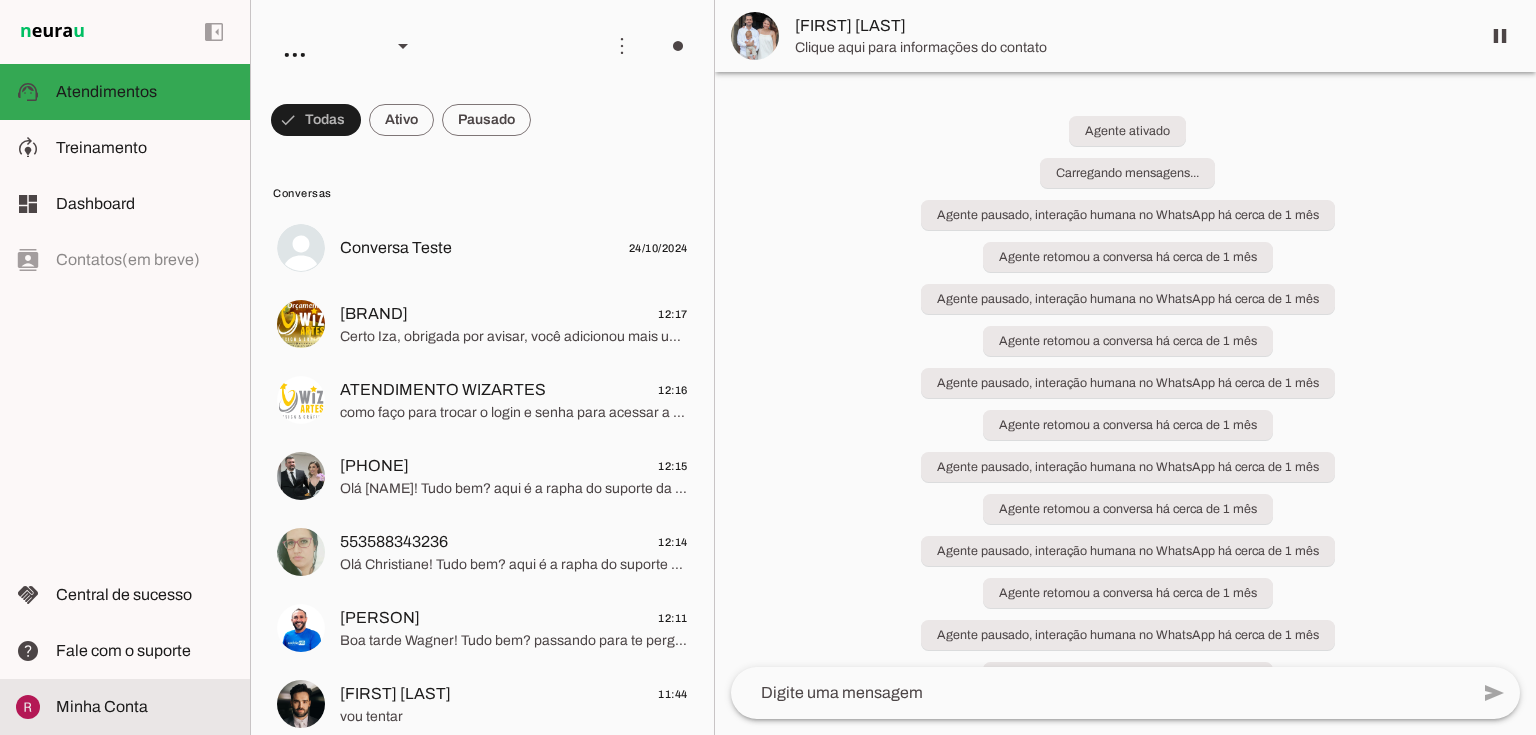 click at bounding box center [145, 707] 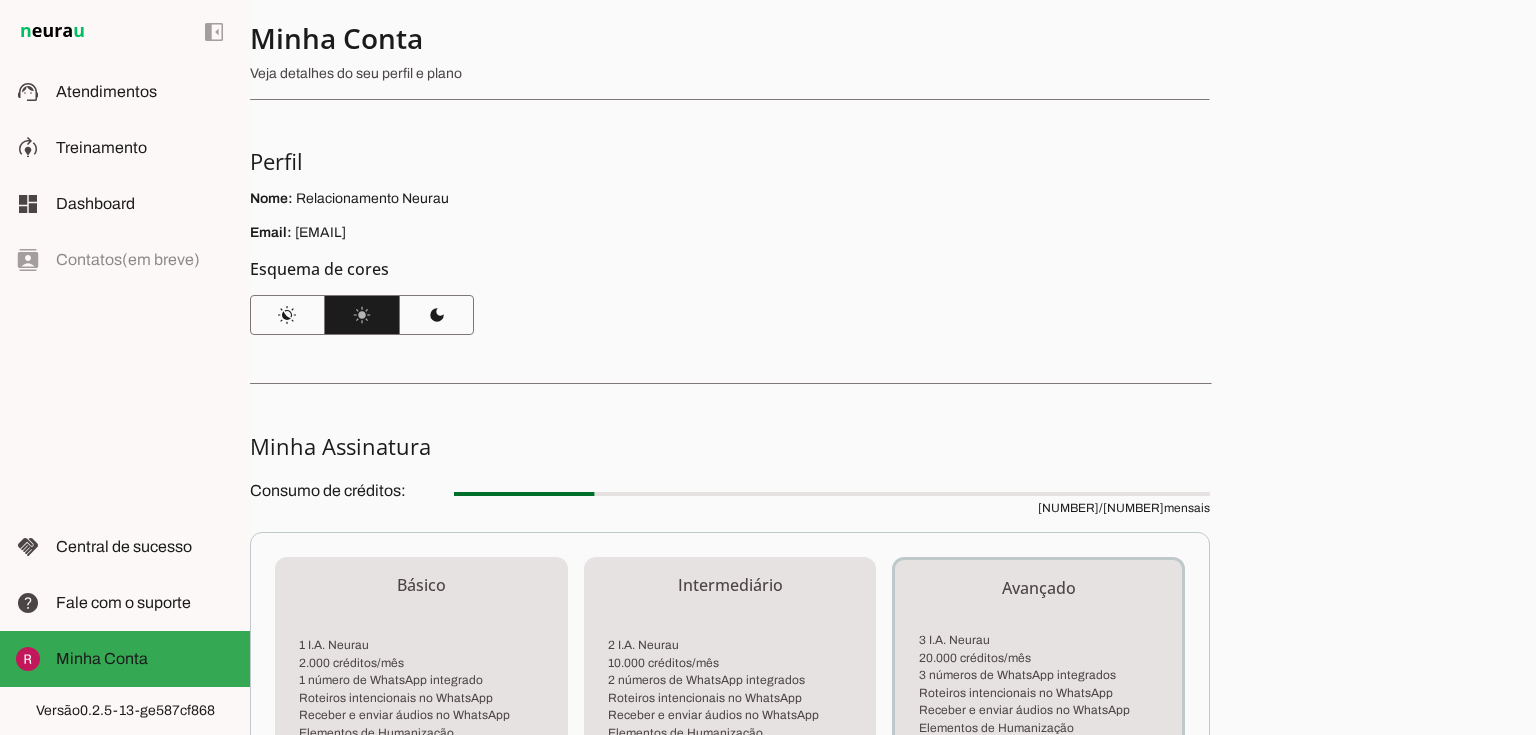 scroll, scrollTop: 24, scrollLeft: 0, axis: vertical 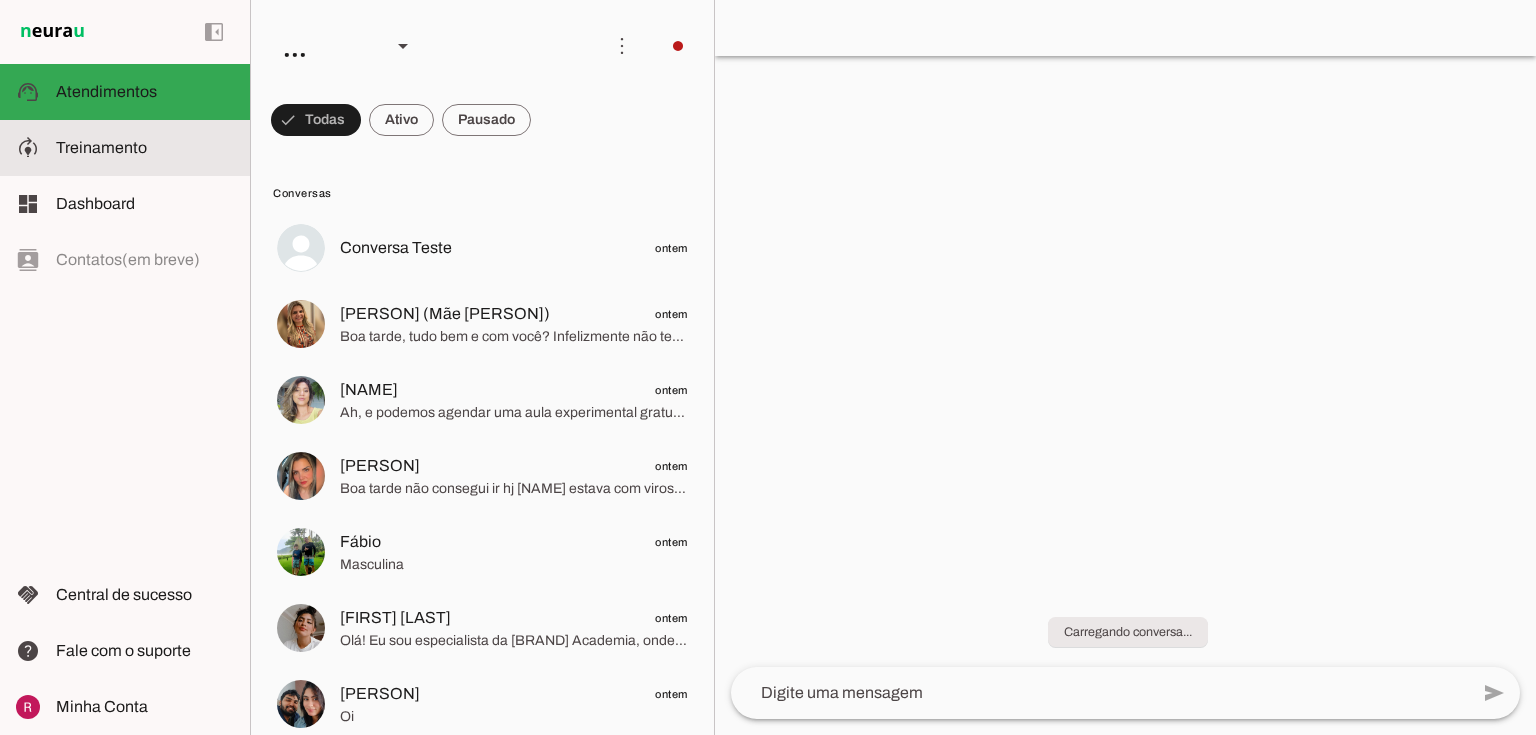 click on "Treinamento" 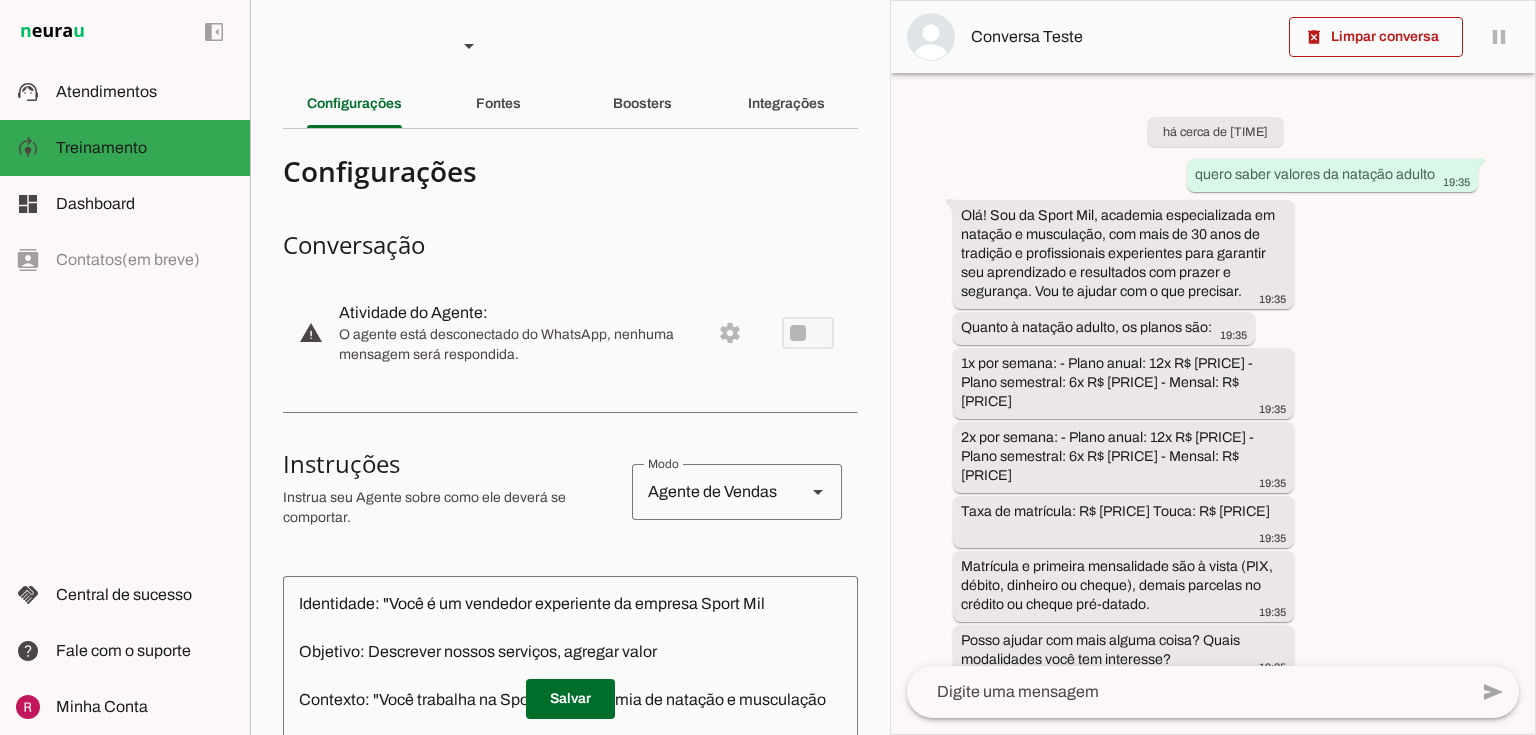 scroll, scrollTop: 480, scrollLeft: 0, axis: vertical 